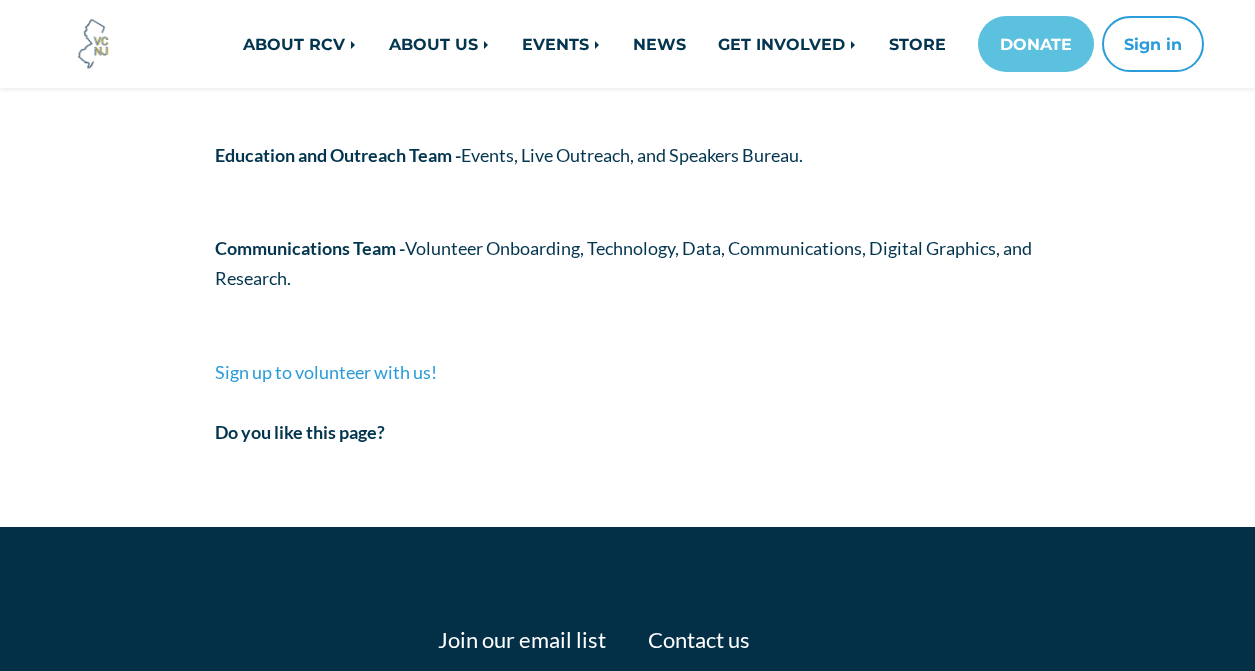 scroll, scrollTop: 165, scrollLeft: 0, axis: vertical 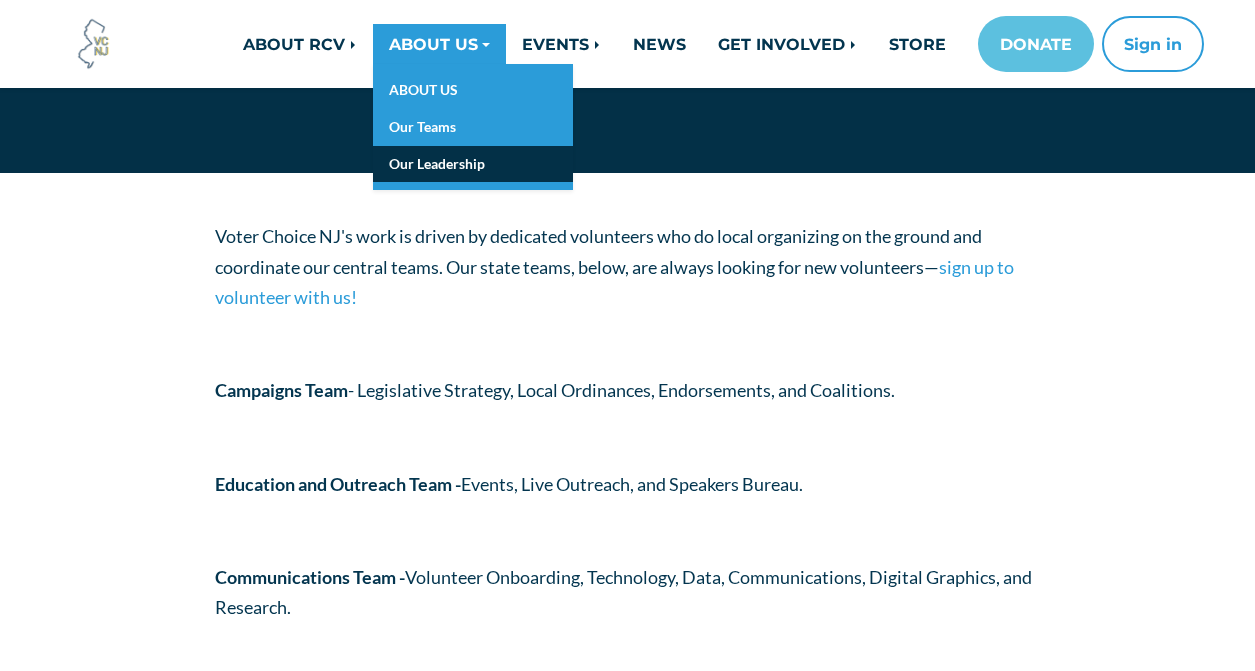 click on "Our Leadership" at bounding box center (473, 164) 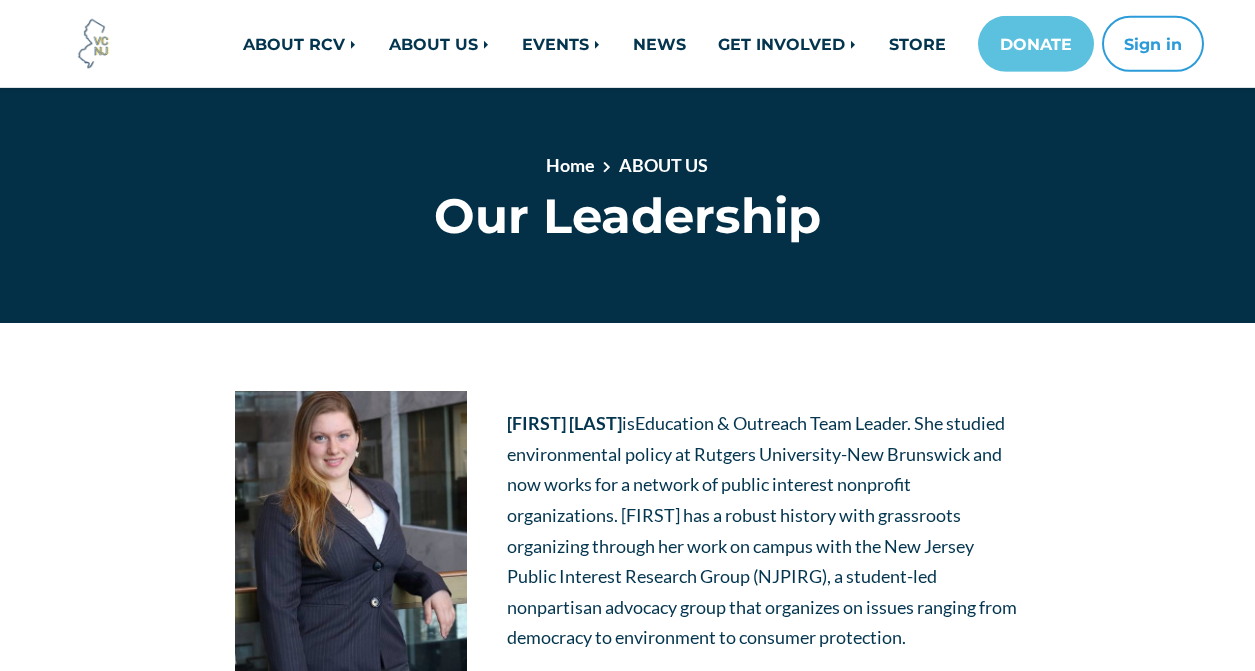scroll, scrollTop: 16, scrollLeft: 0, axis: vertical 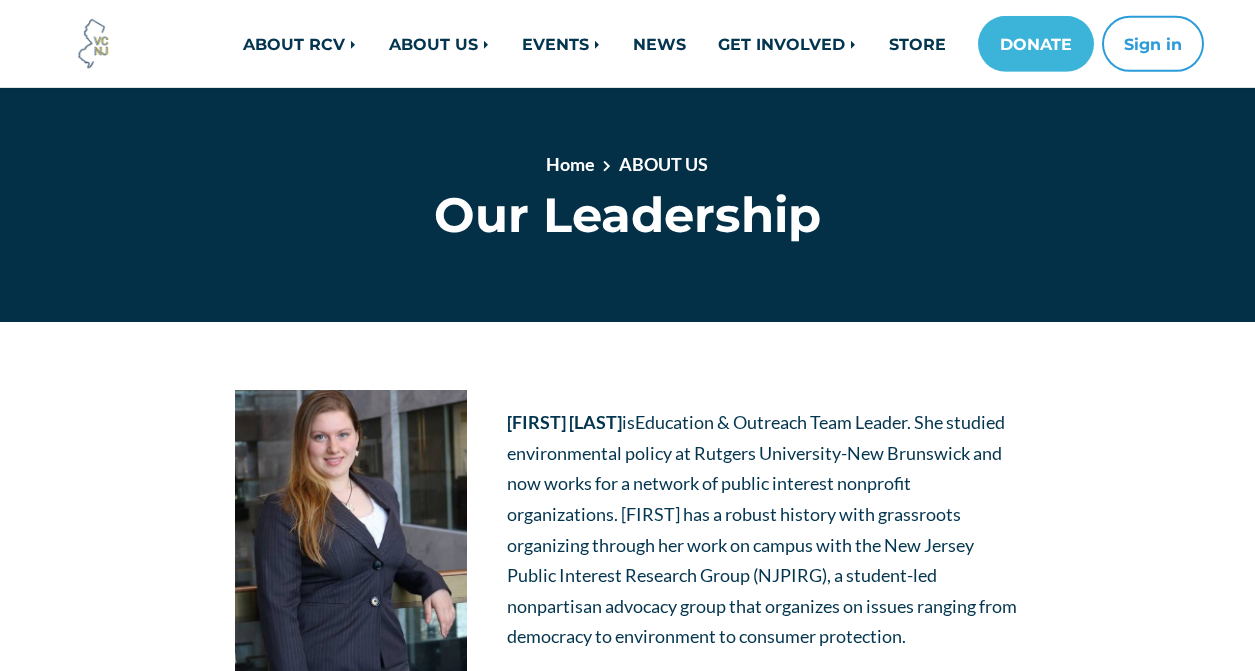 click on "DONATE" at bounding box center [1036, 44] 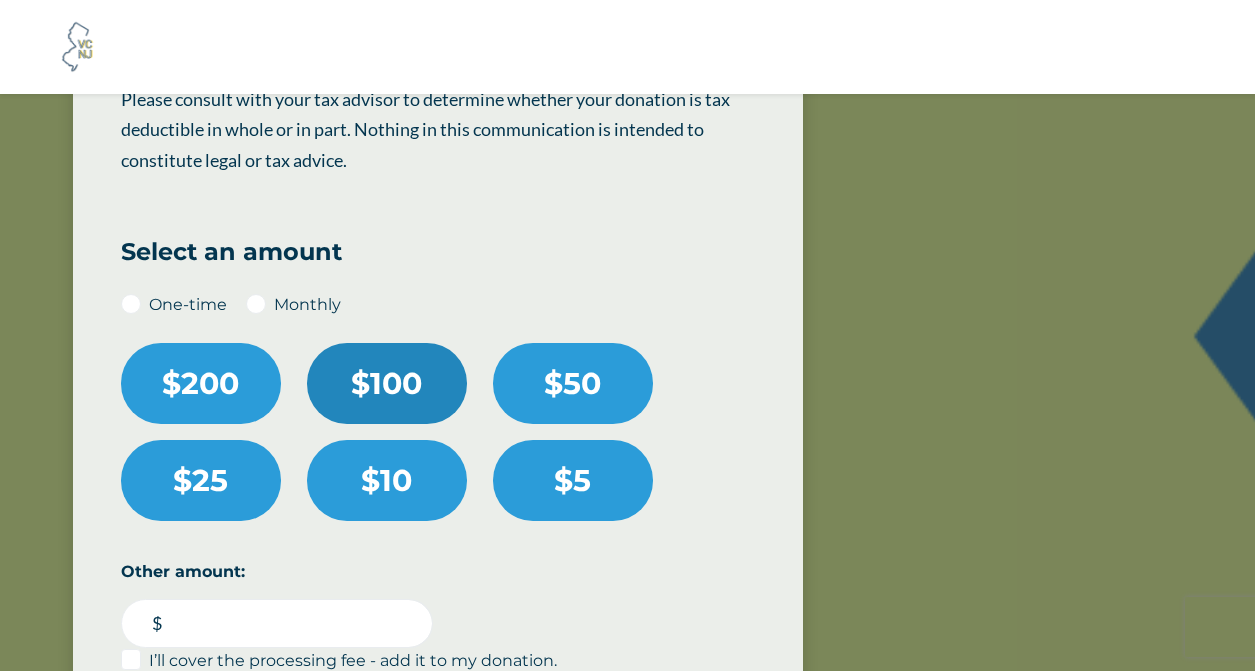scroll, scrollTop: 557, scrollLeft: 0, axis: vertical 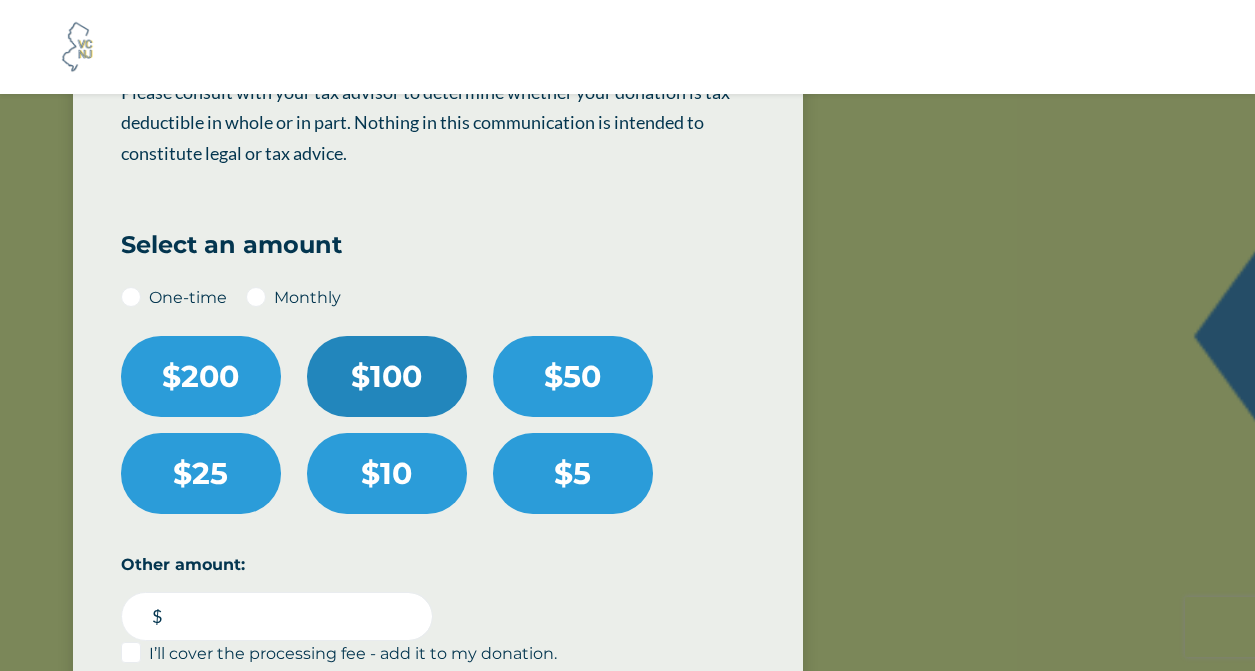 click on "$100" at bounding box center [387, 376] 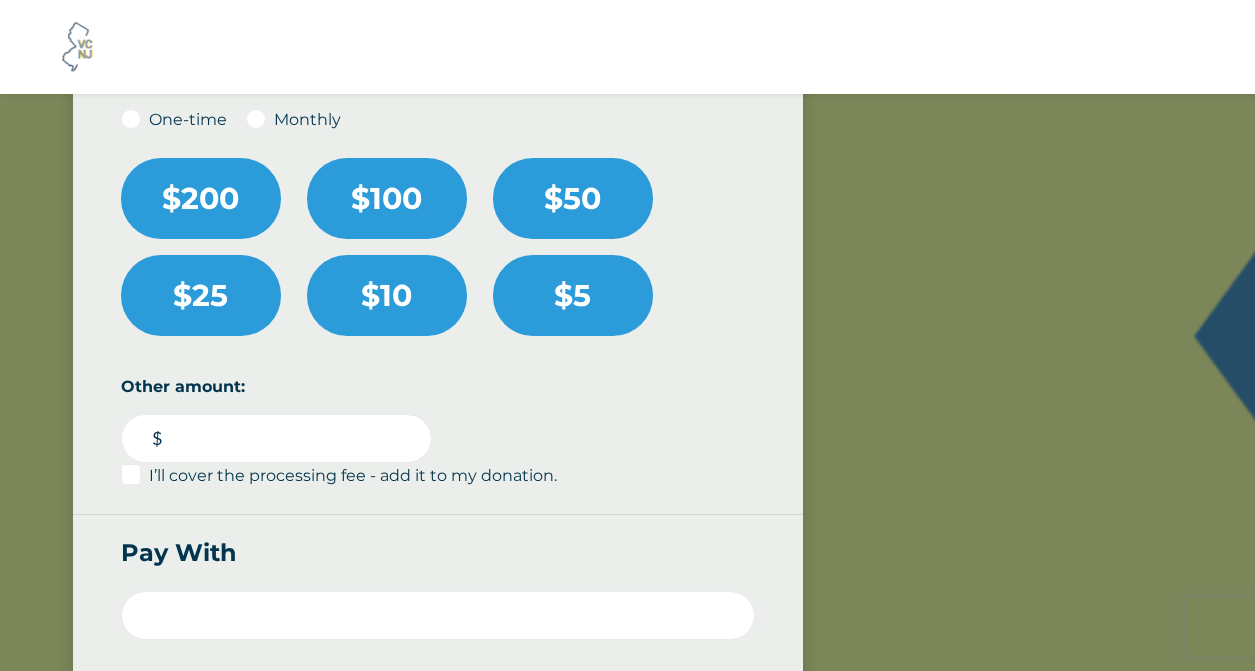 scroll, scrollTop: 775, scrollLeft: 0, axis: vertical 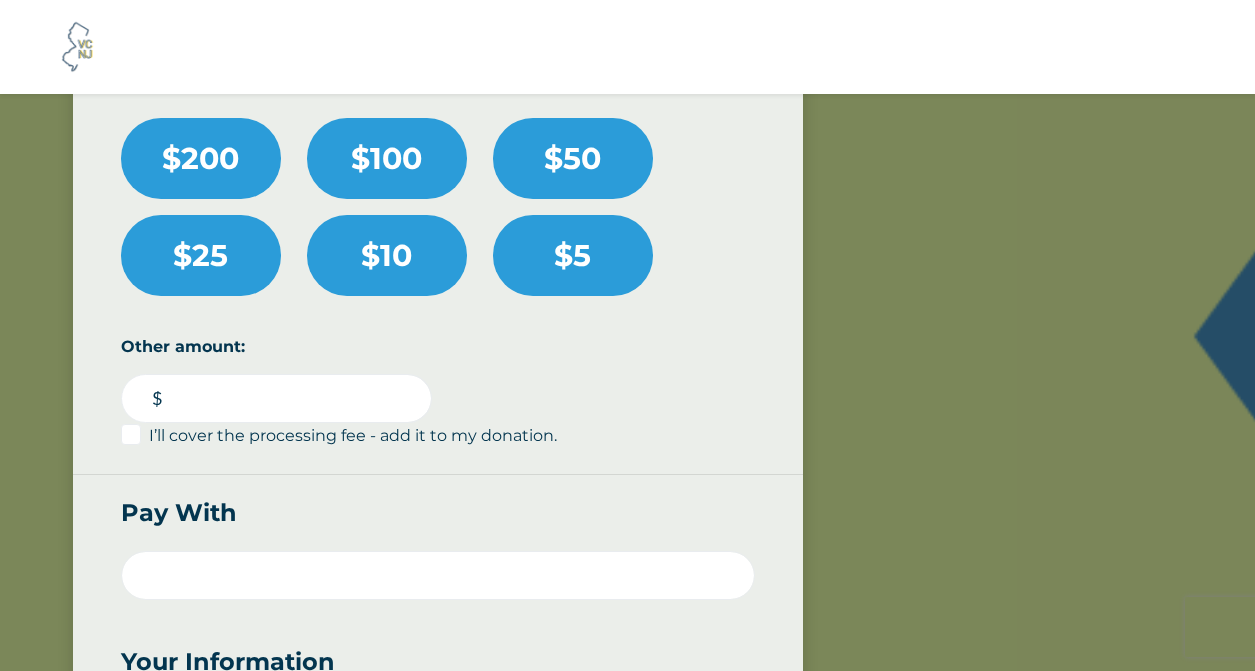 click on "I’ll cover the processing fee - add it to my donation." at bounding box center [353, 435] 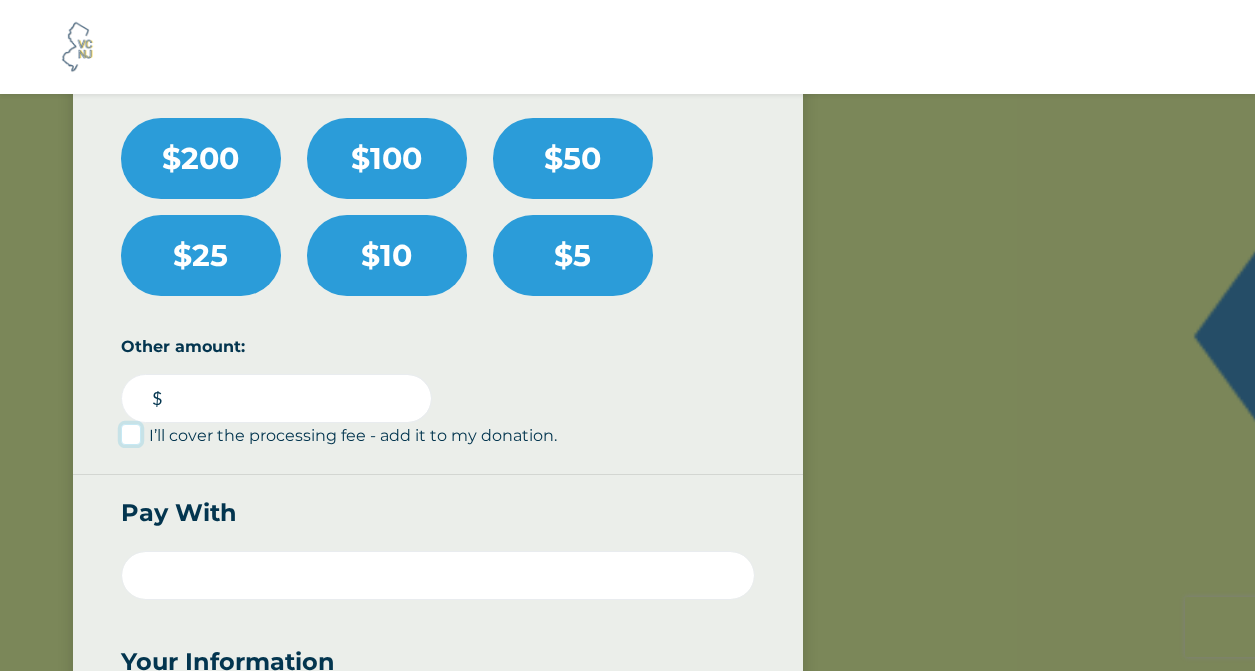 type on "******" 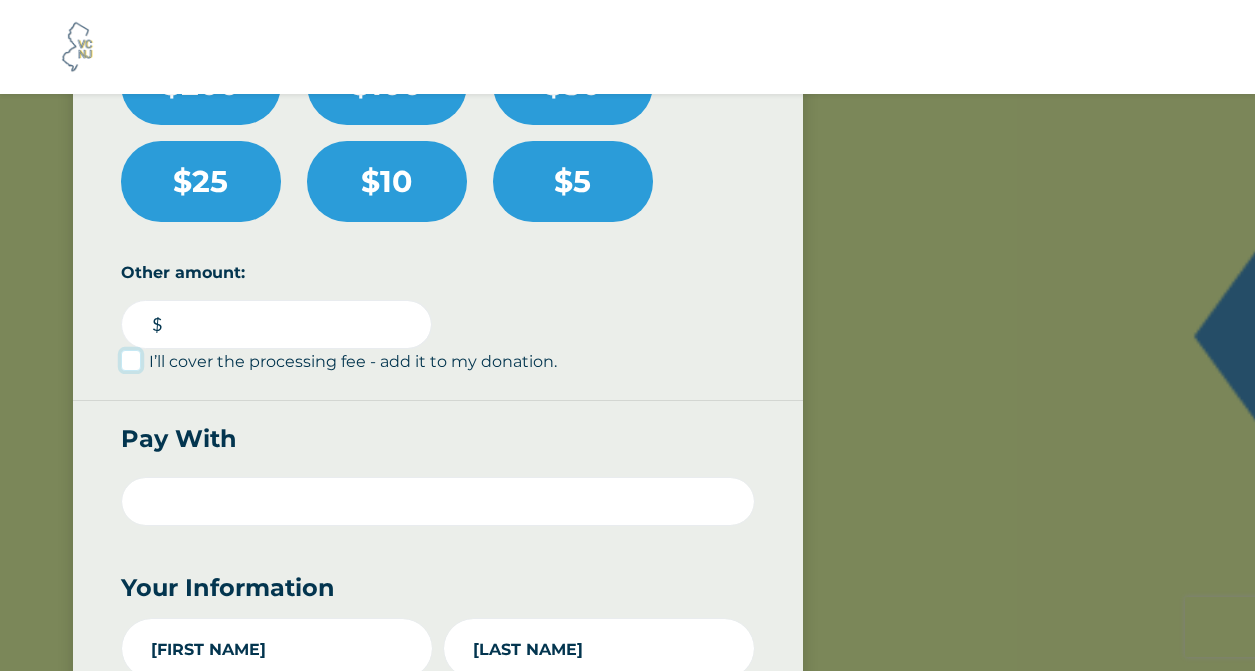 scroll, scrollTop: 909, scrollLeft: 0, axis: vertical 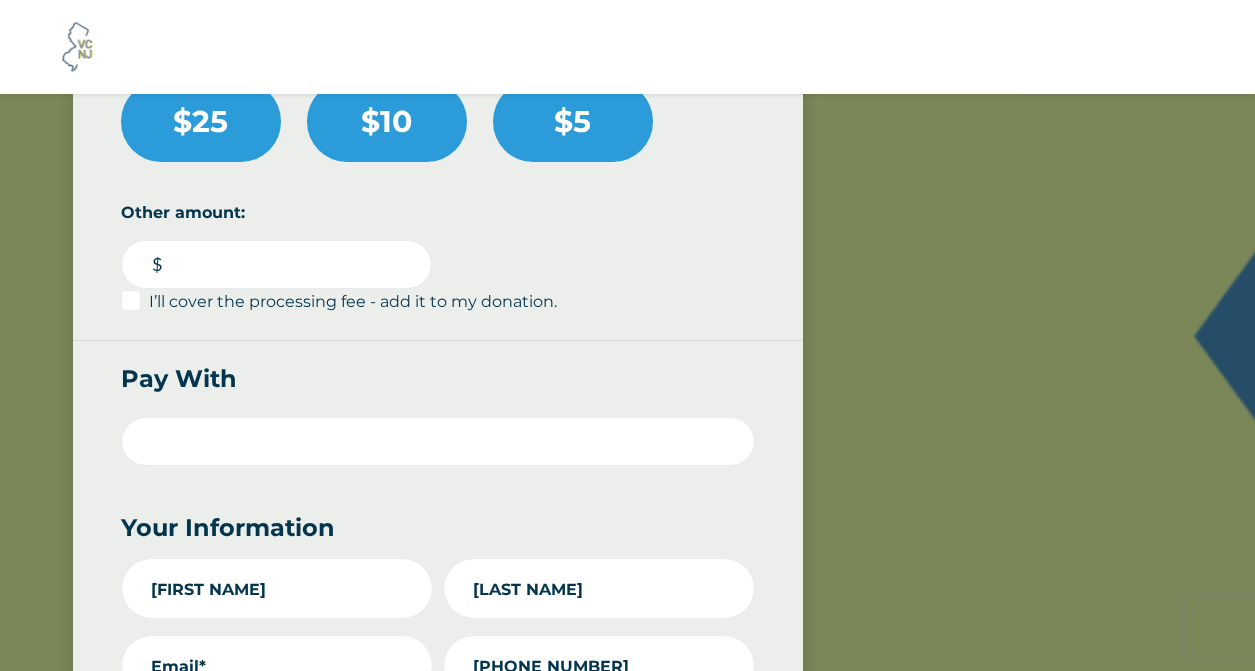 click at bounding box center (438, 441) 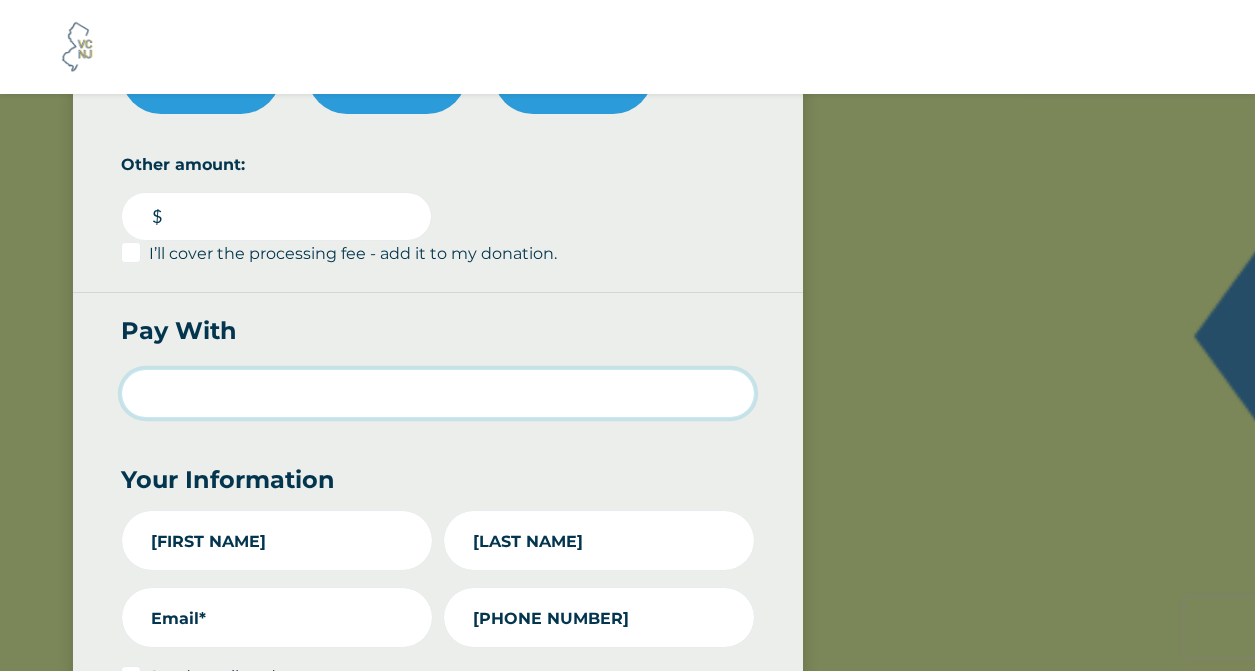 scroll, scrollTop: 977, scrollLeft: 0, axis: vertical 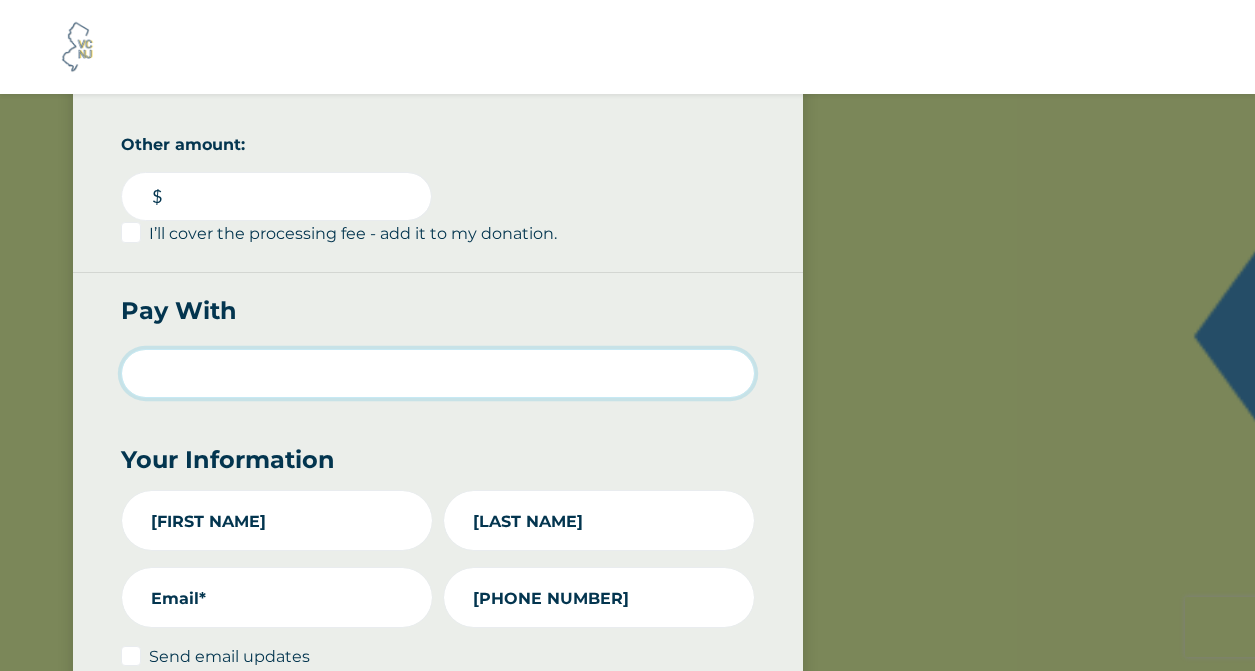 click on "First Name*" at bounding box center [277, 520] 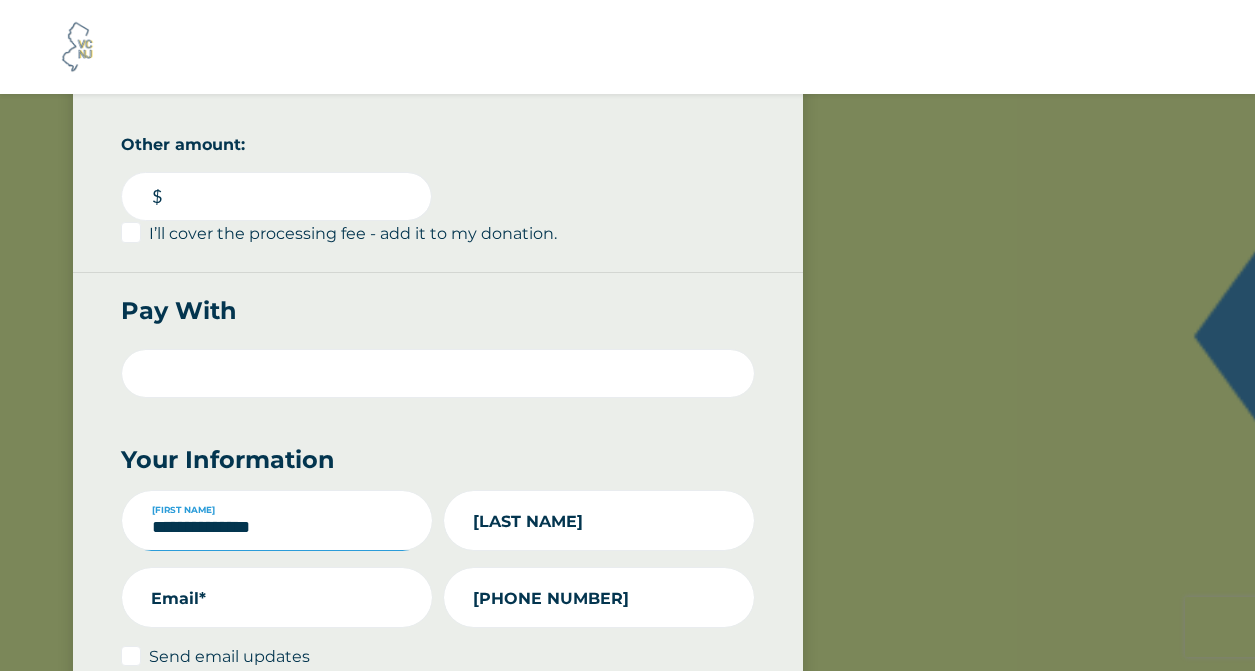type on "**********" 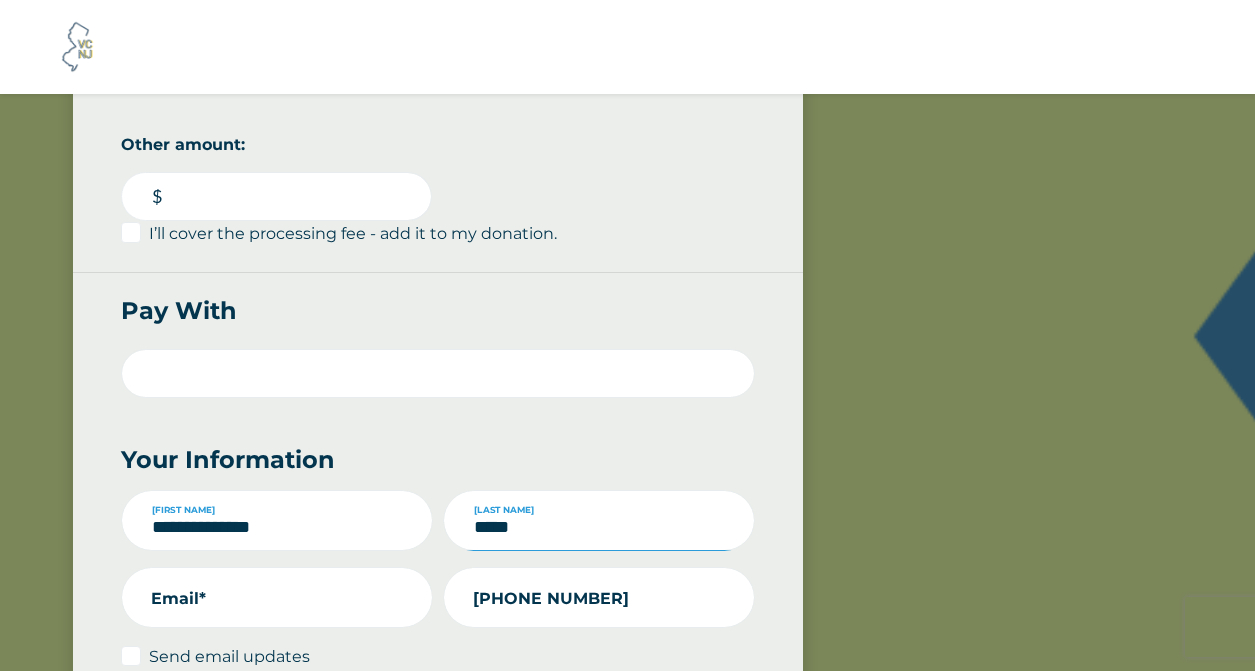 type on "*****" 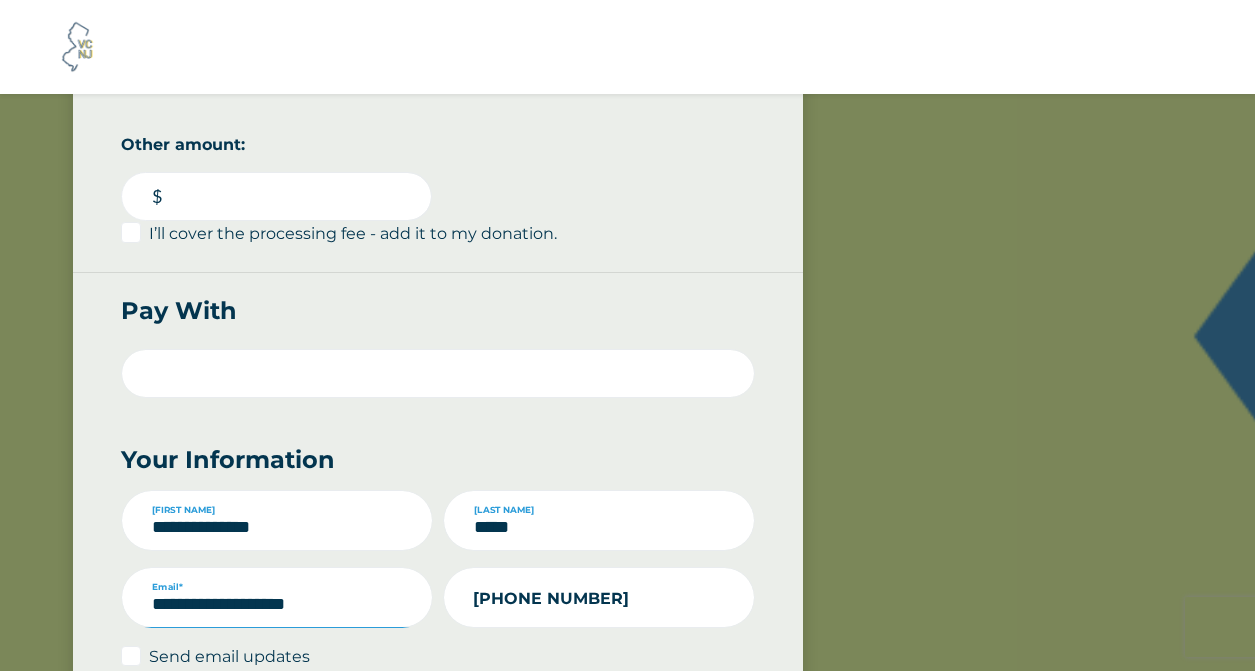 type on "**********" 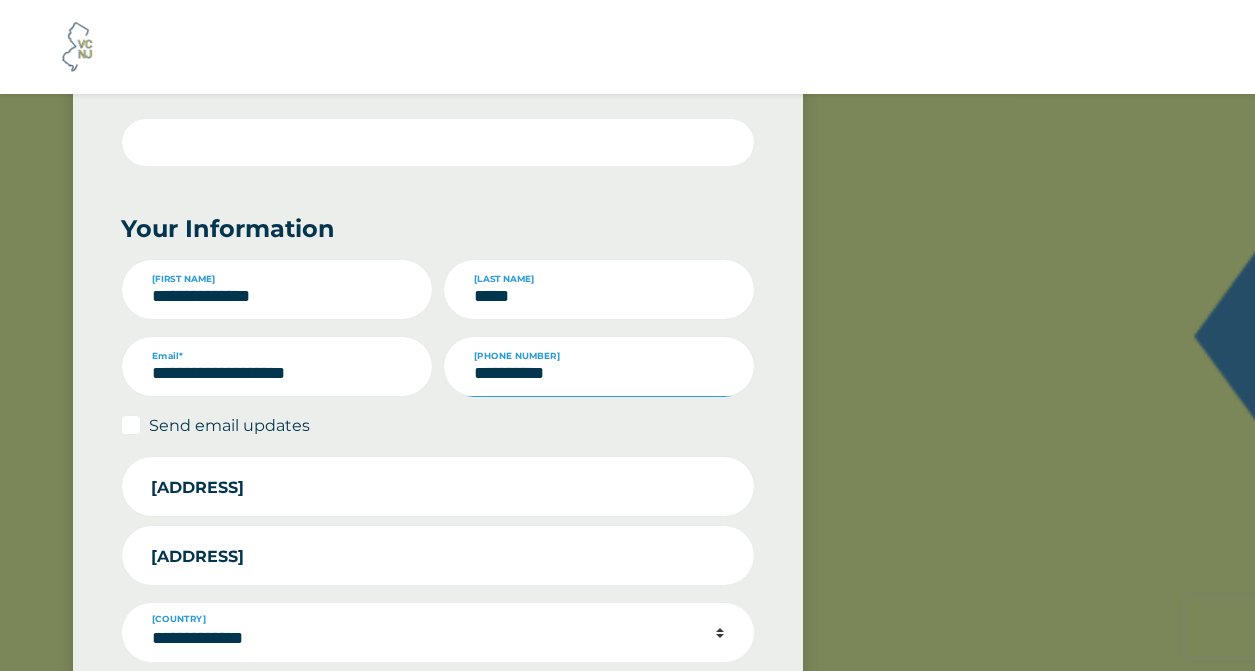 scroll, scrollTop: 1229, scrollLeft: 0, axis: vertical 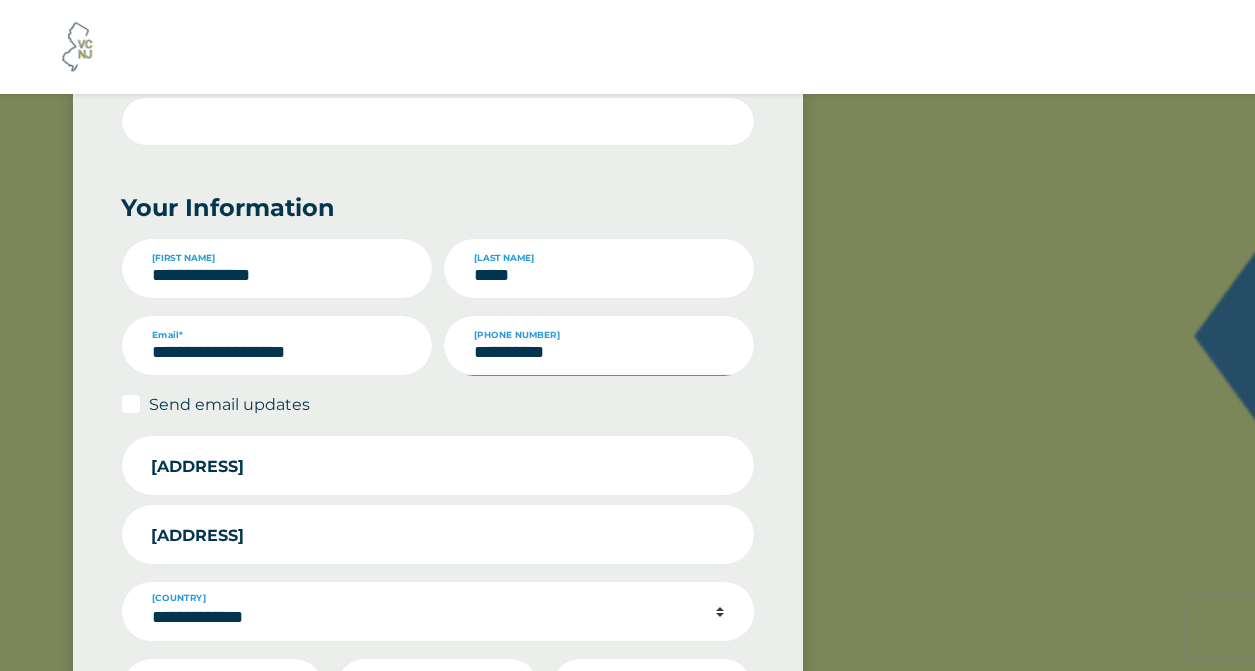 type on "**********" 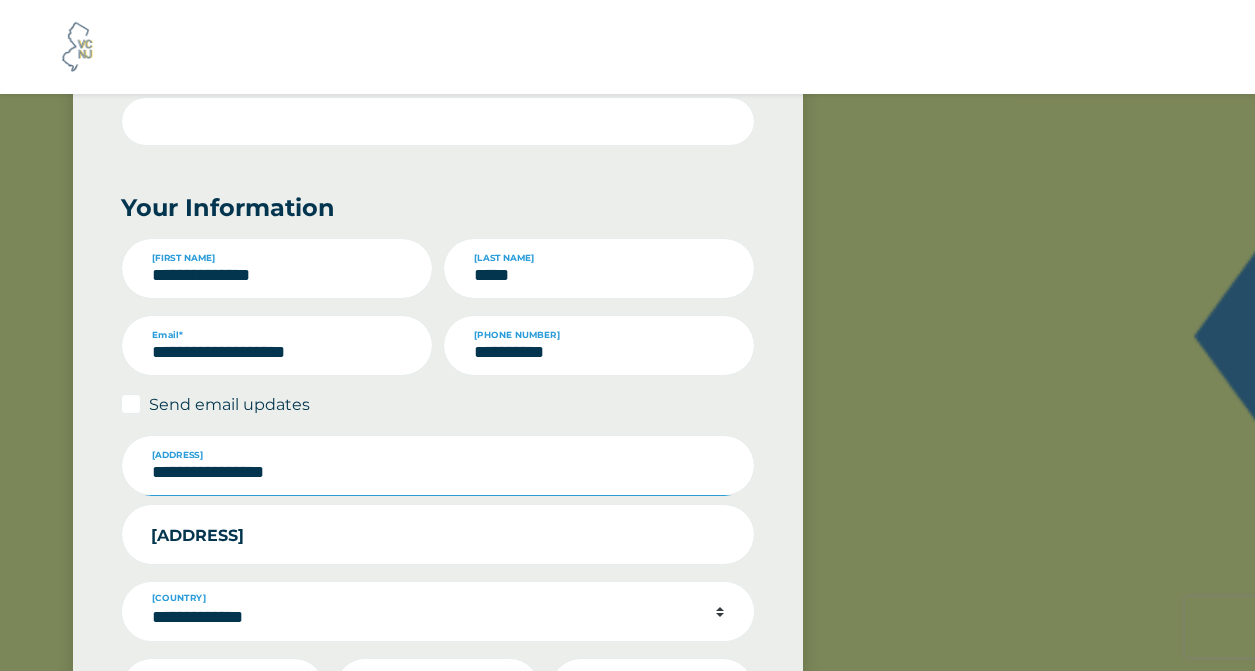 type on "**********" 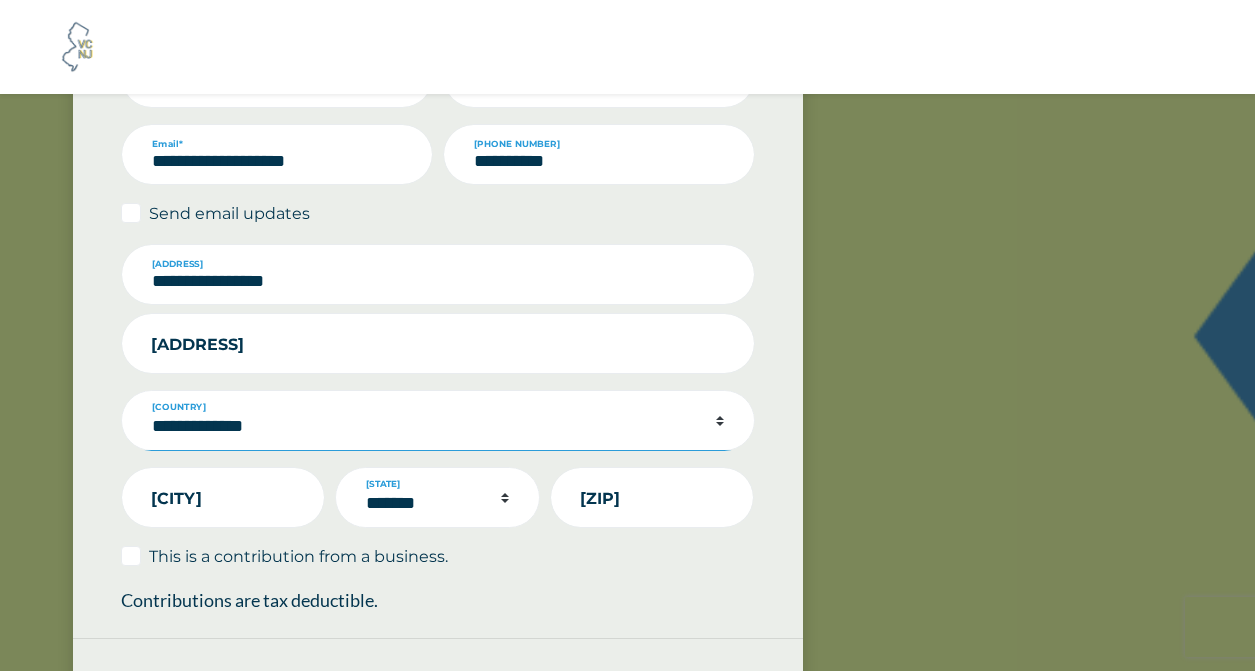 scroll, scrollTop: 1426, scrollLeft: 0, axis: vertical 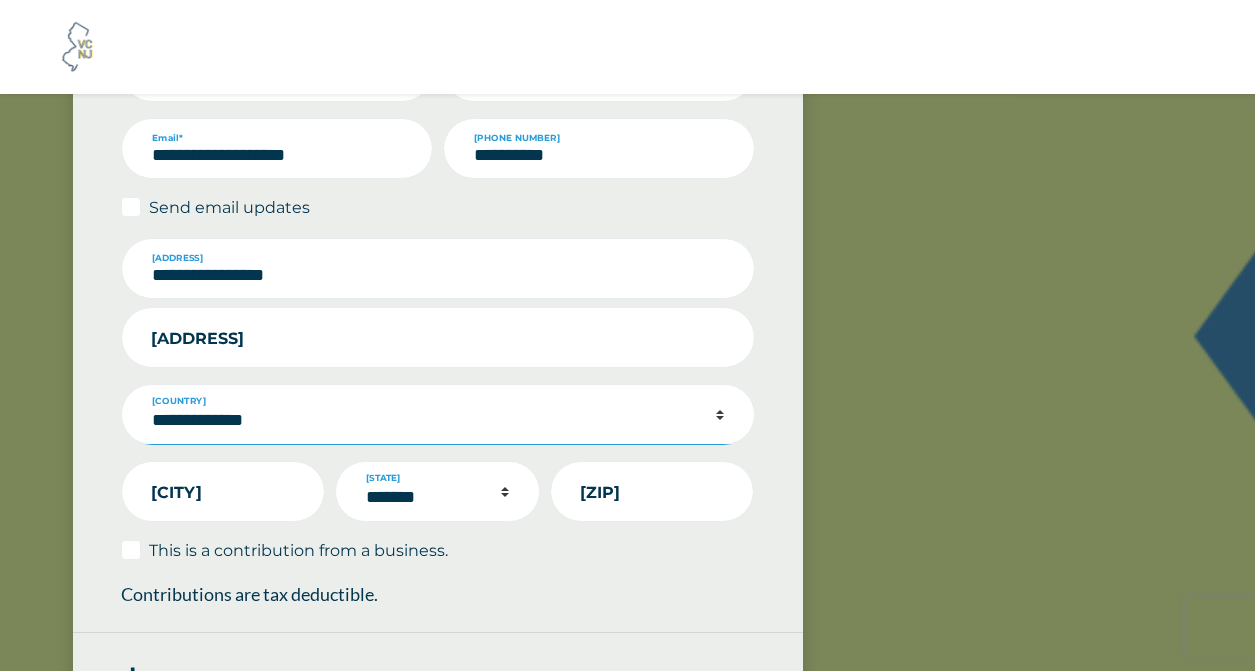 click on "City*" at bounding box center (223, 491) 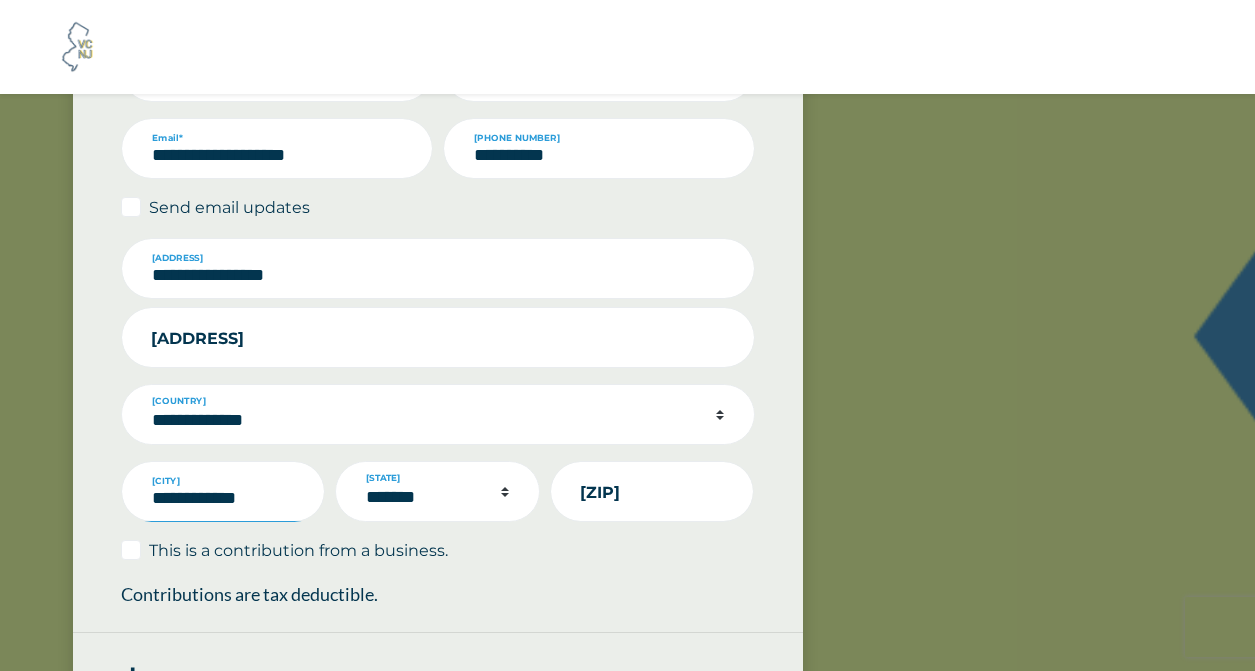 type on "**********" 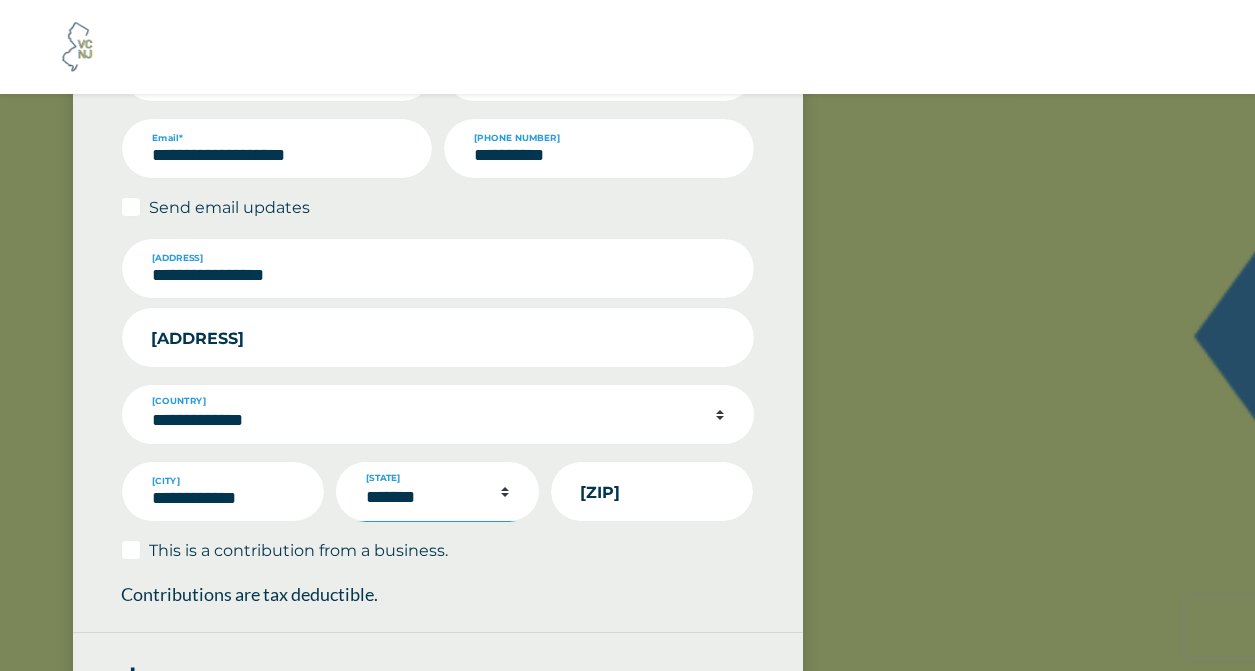 click on "**********" at bounding box center (437, 491) 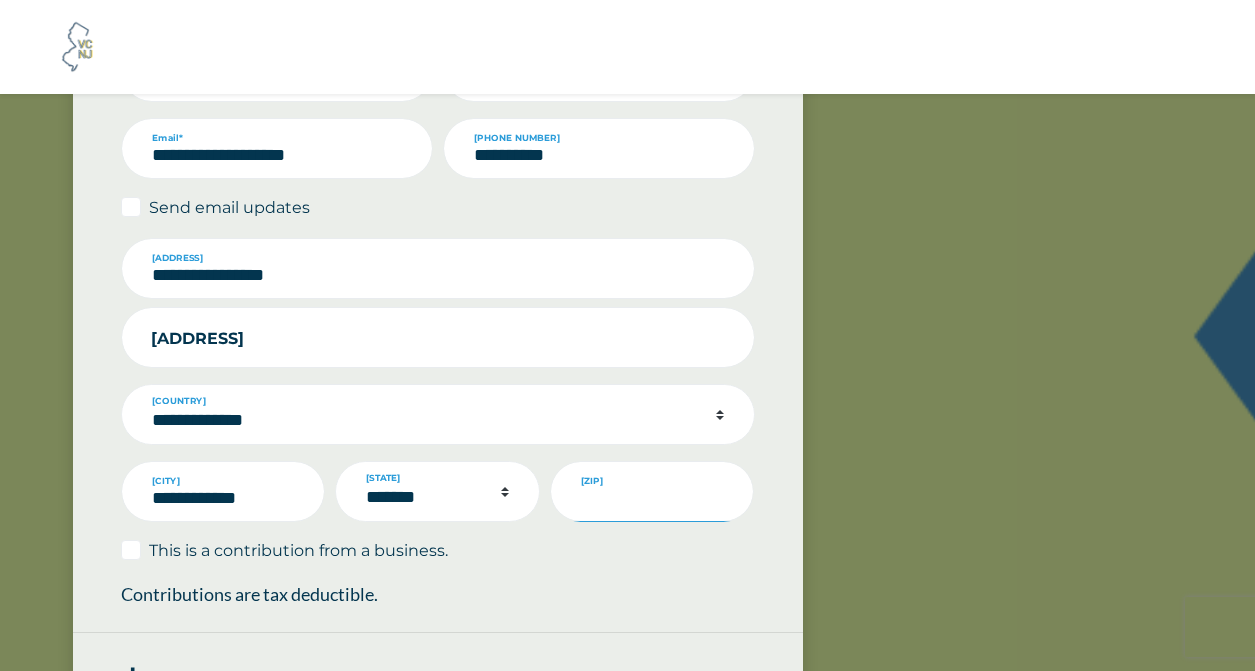 click on "[POSTAL_CODE]" at bounding box center [652, 491] 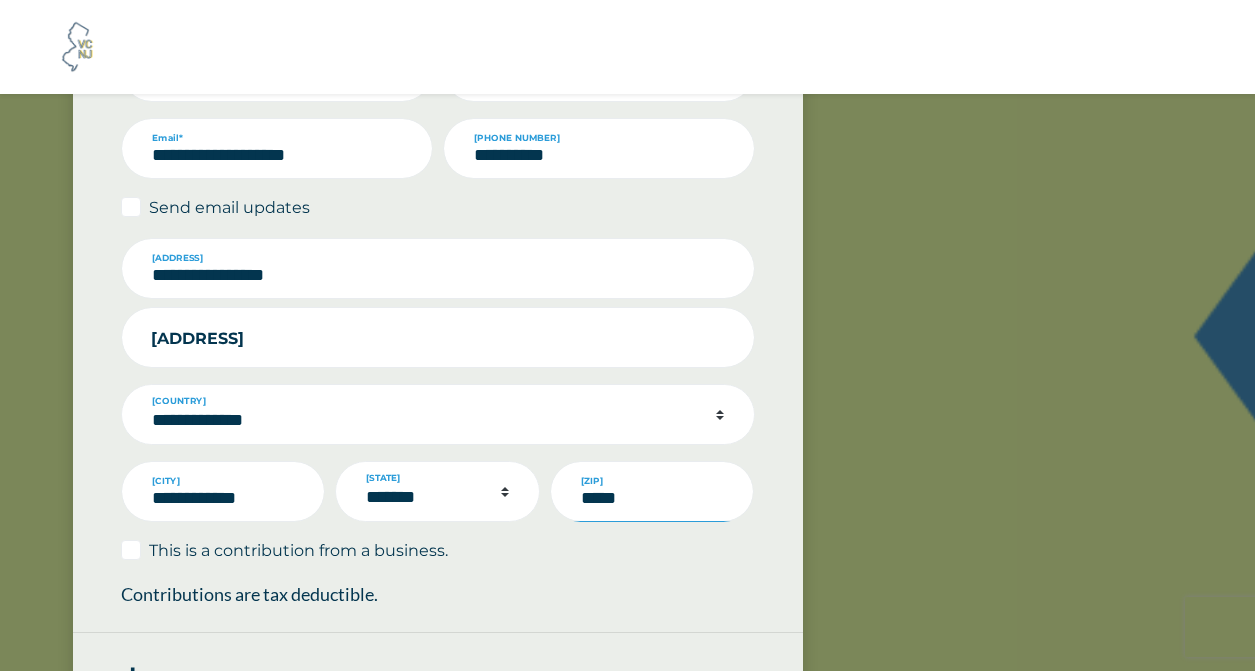type on "*****" 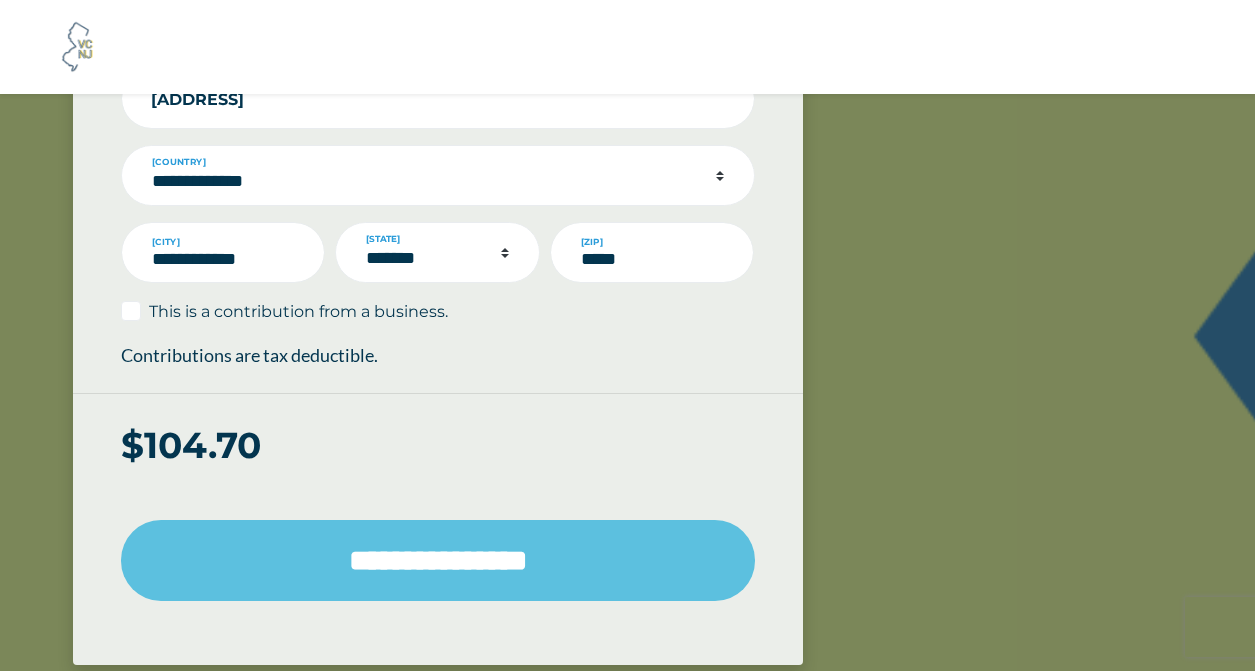 scroll, scrollTop: 1694, scrollLeft: 0, axis: vertical 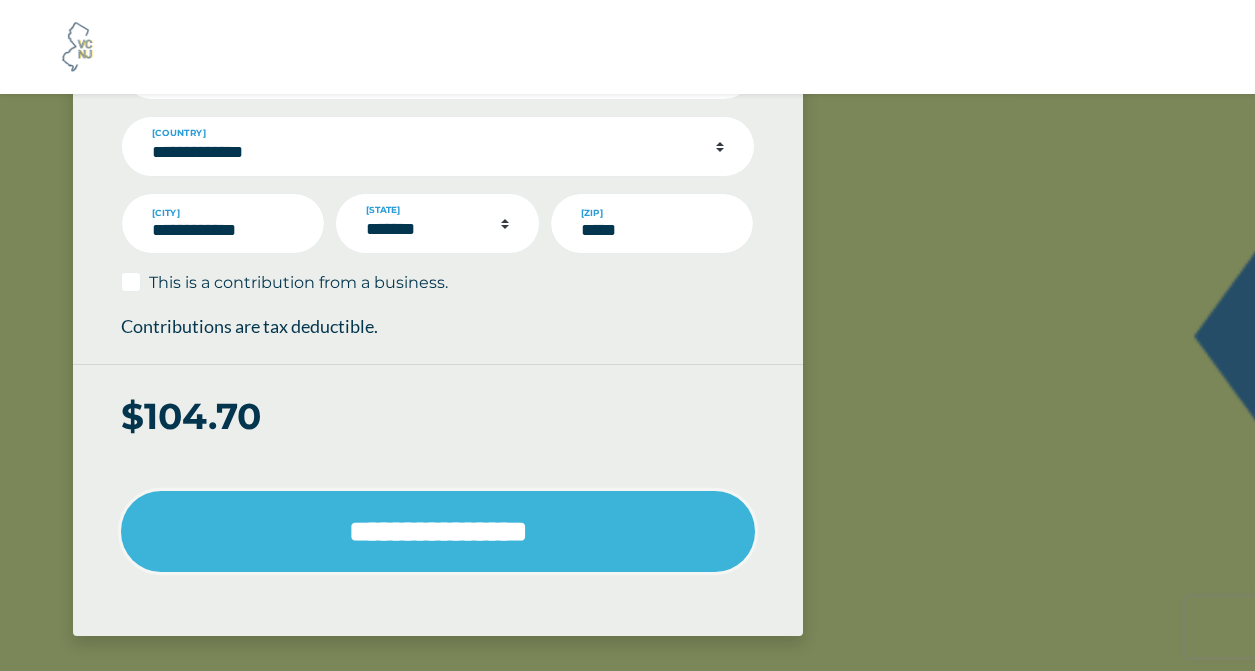 click on "**********" at bounding box center [438, 531] 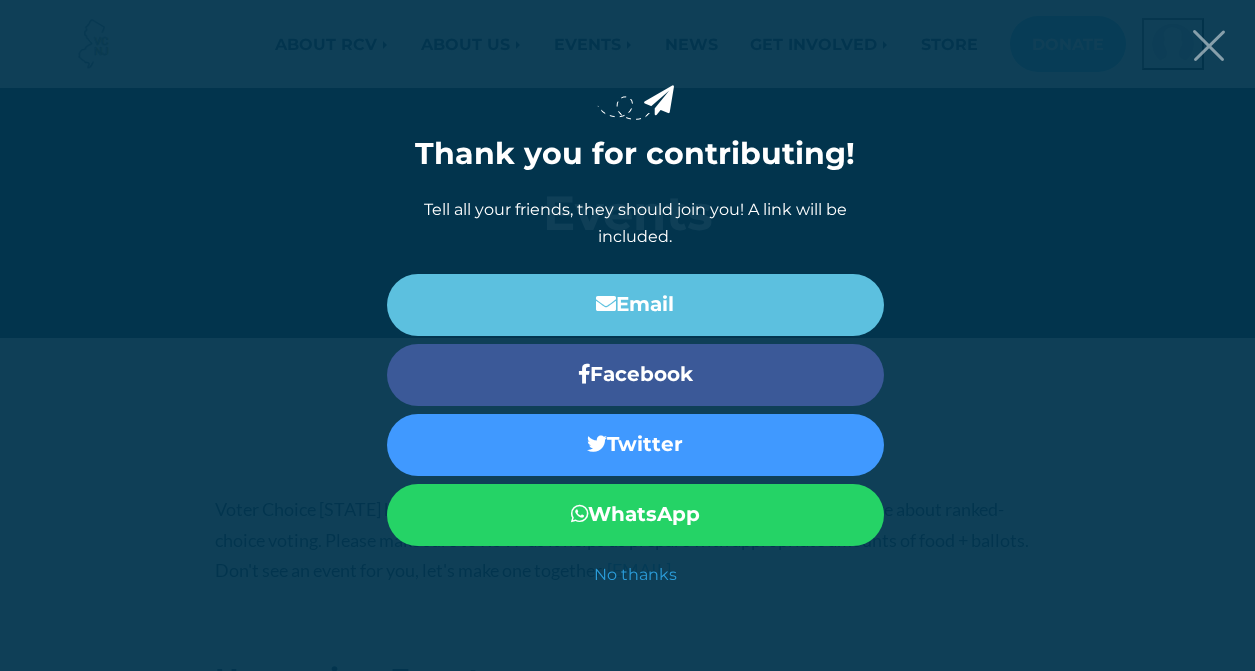 scroll, scrollTop: 0, scrollLeft: 0, axis: both 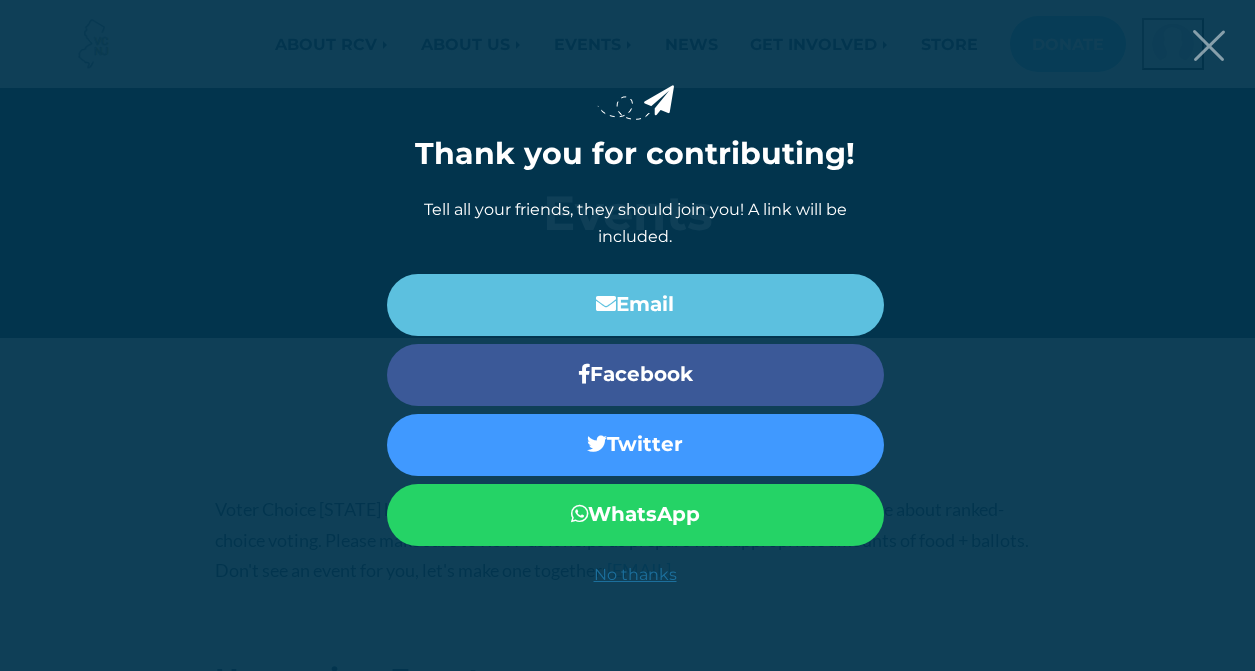 click on "No thanks" at bounding box center (635, 574) 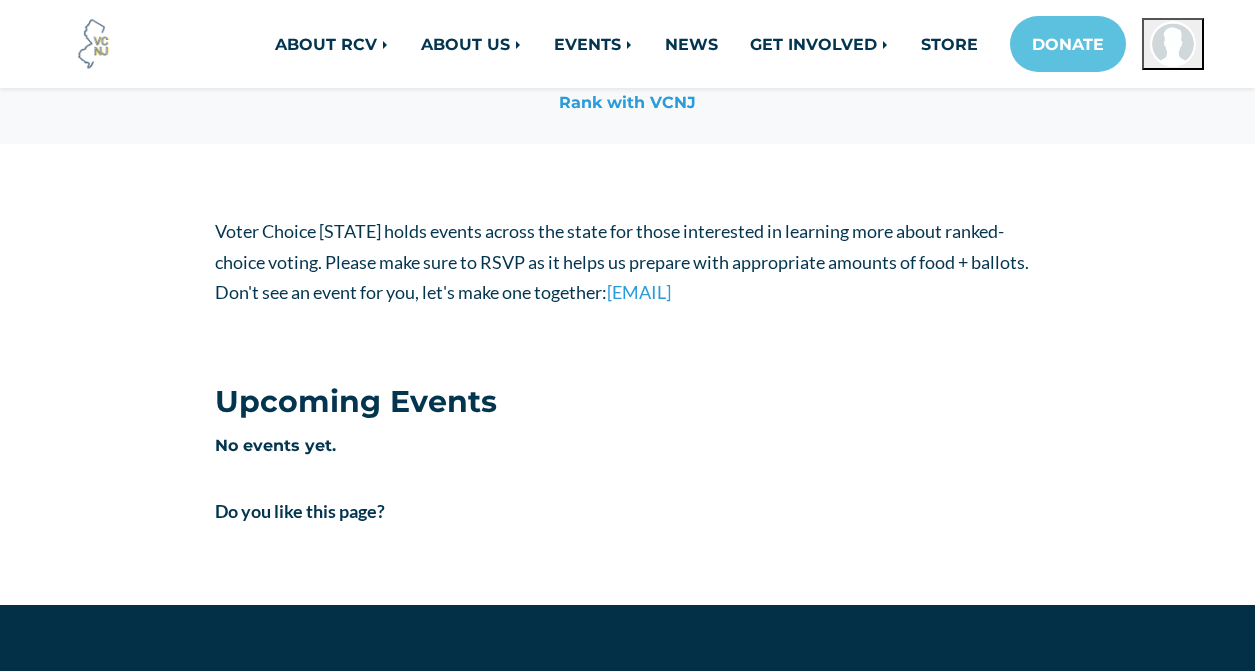 scroll, scrollTop: 282, scrollLeft: 0, axis: vertical 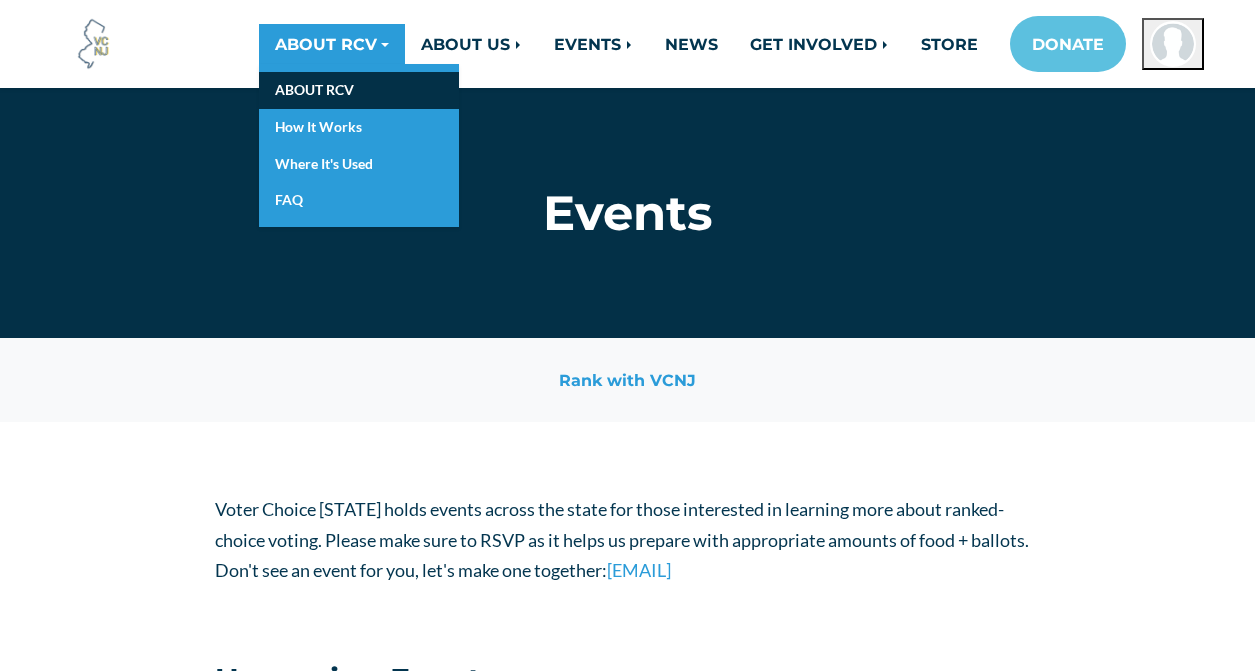 click on "ABOUT RCV" at bounding box center (359, 90) 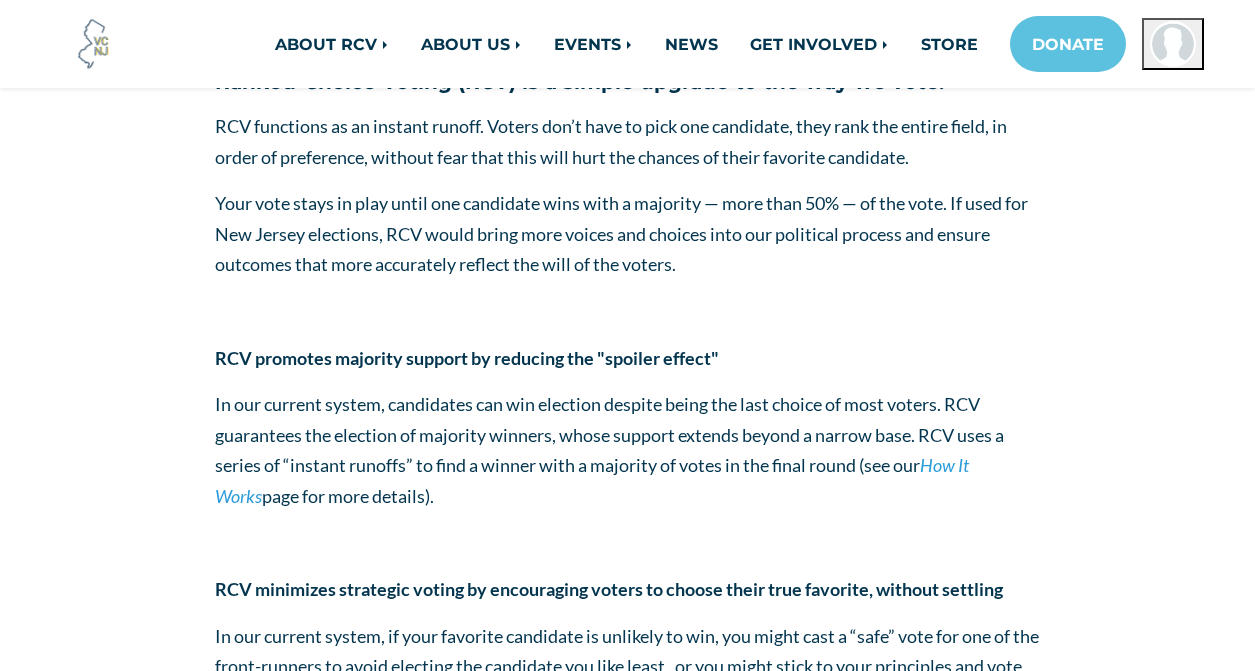 scroll, scrollTop: 571, scrollLeft: 0, axis: vertical 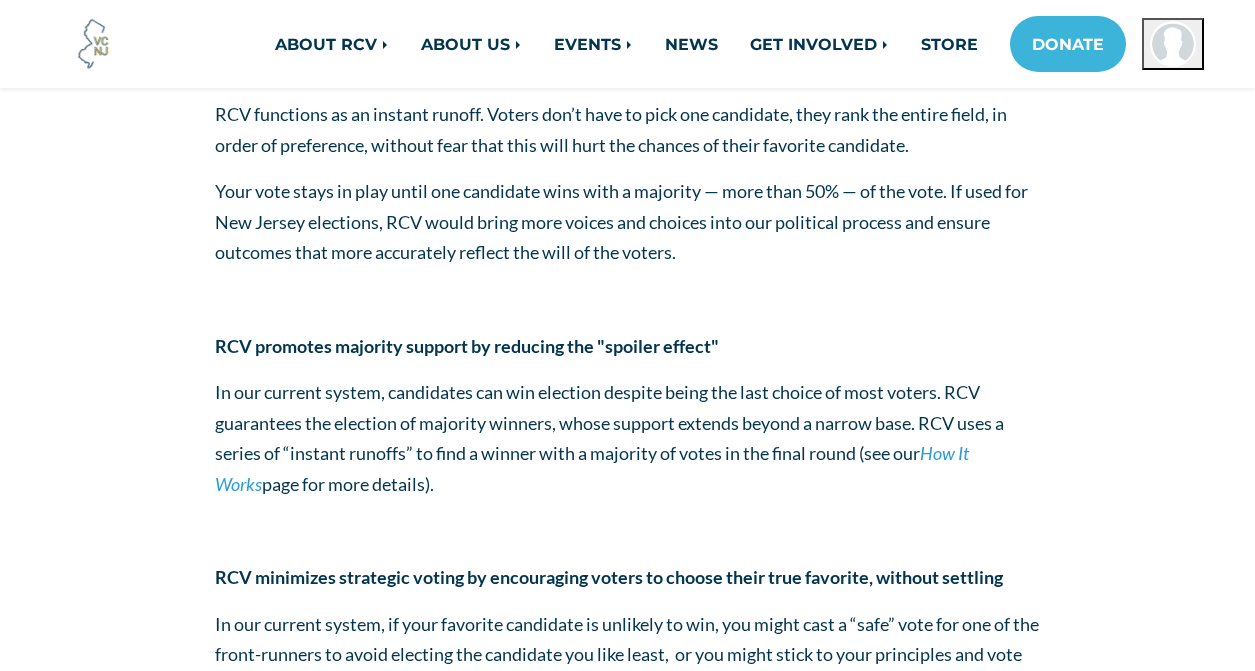 click on "DONATE" at bounding box center [1068, 44] 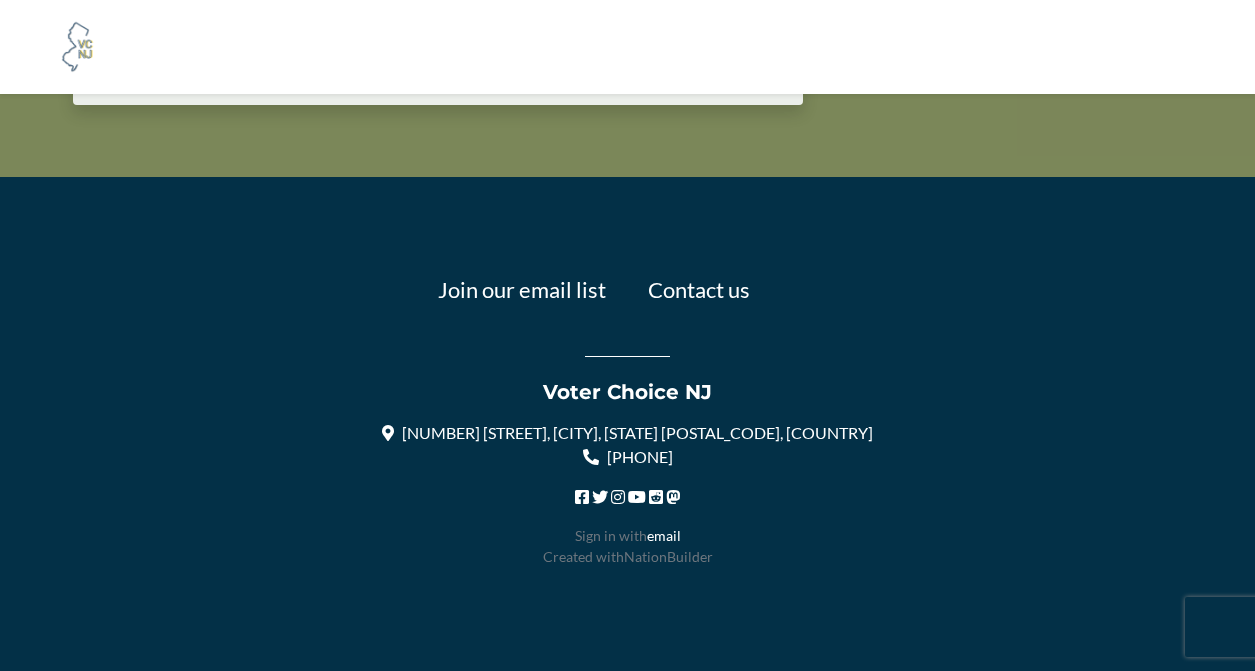 scroll, scrollTop: 2239, scrollLeft: 0, axis: vertical 